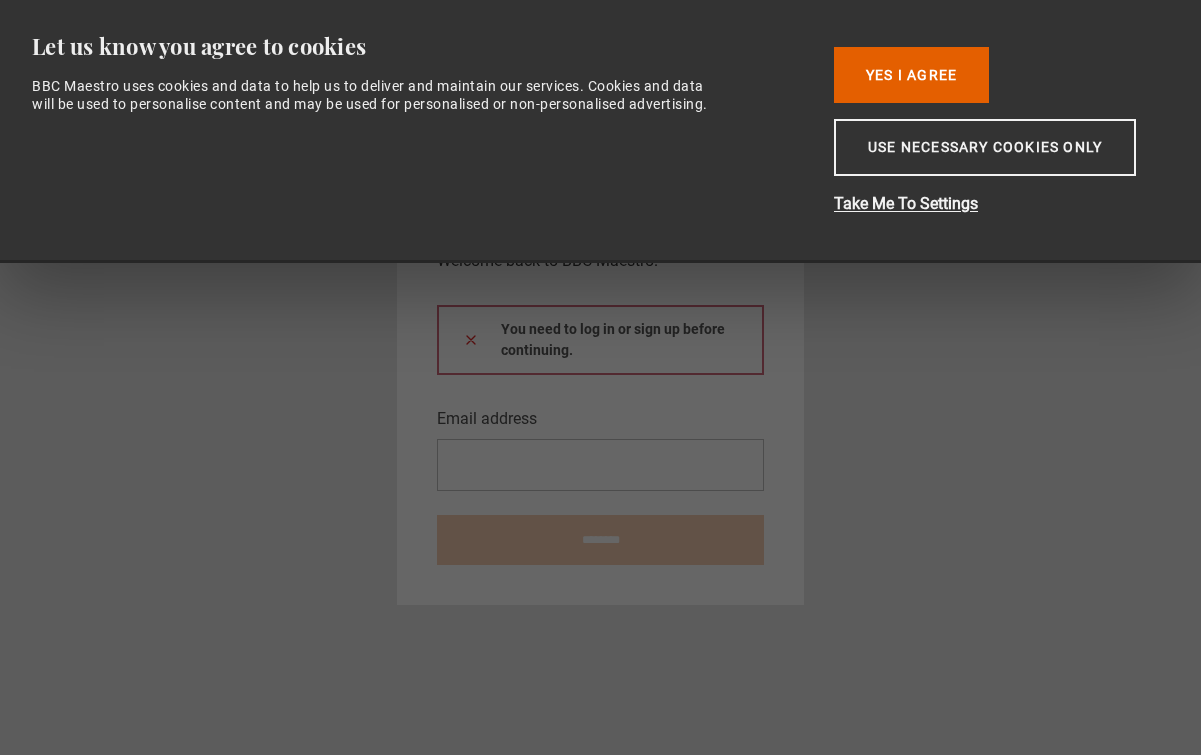 scroll, scrollTop: 0, scrollLeft: 0, axis: both 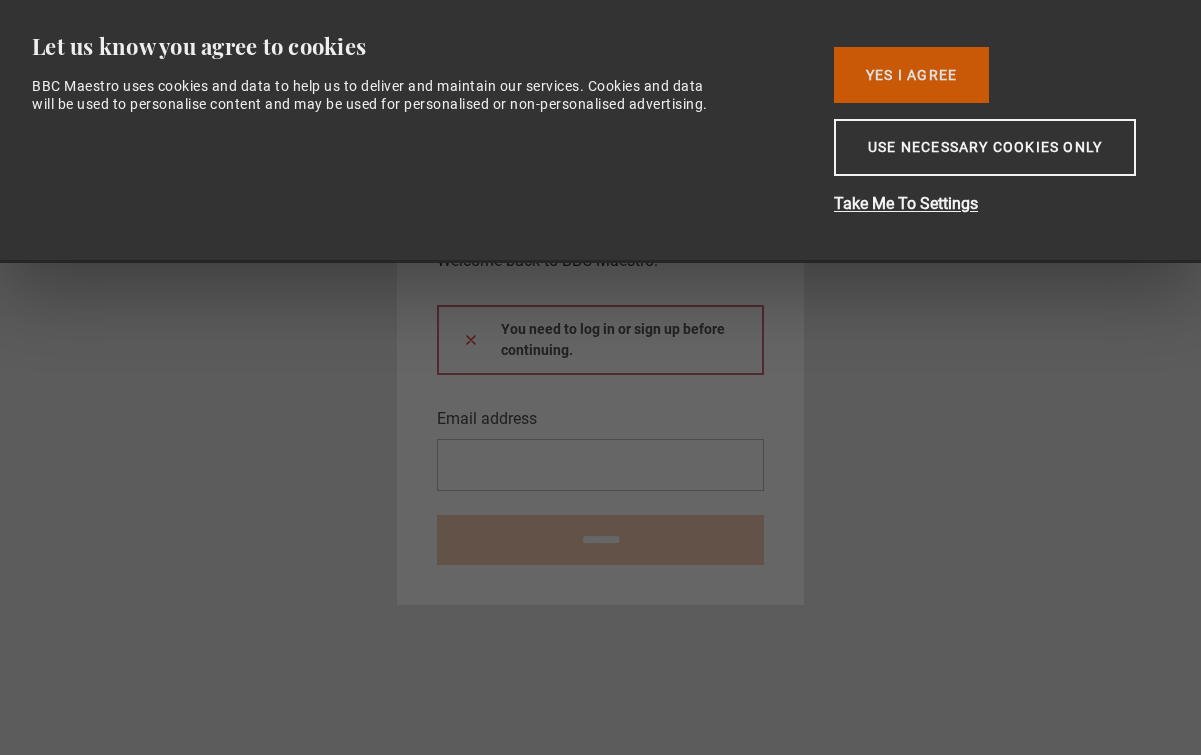 click on "Yes I Agree" at bounding box center [911, 75] 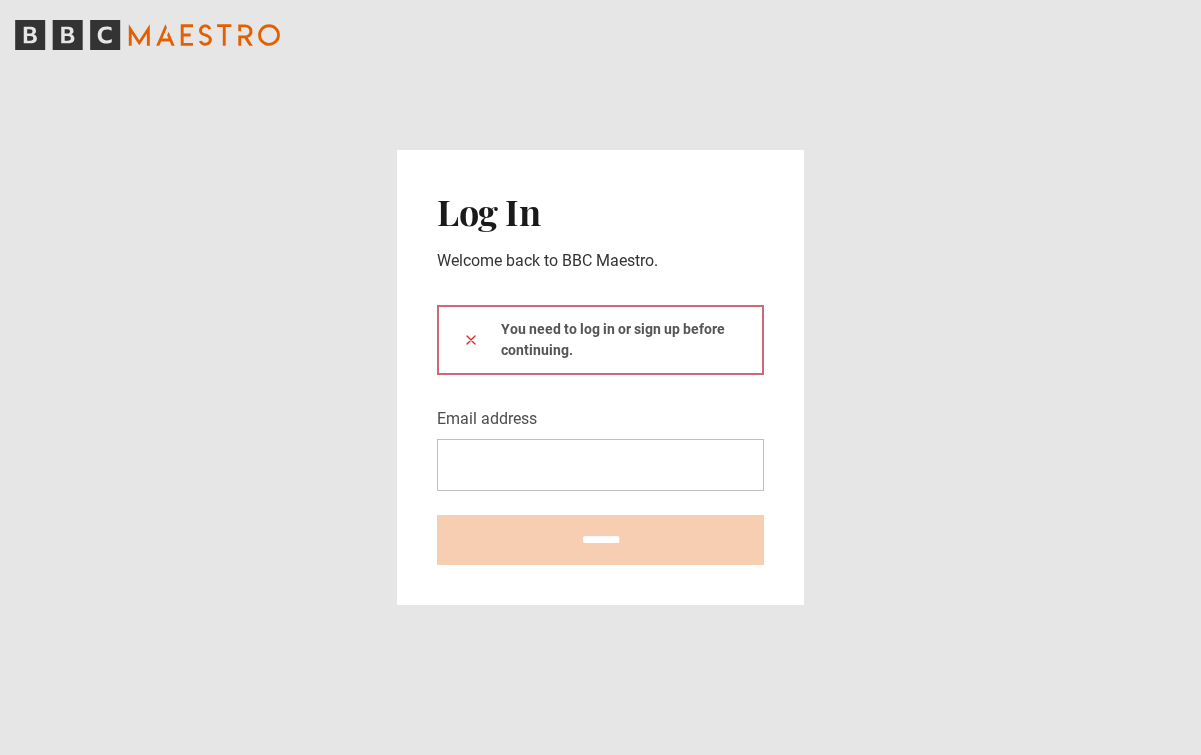 click on "You need to log in or sign up before continuing." at bounding box center [600, 340] 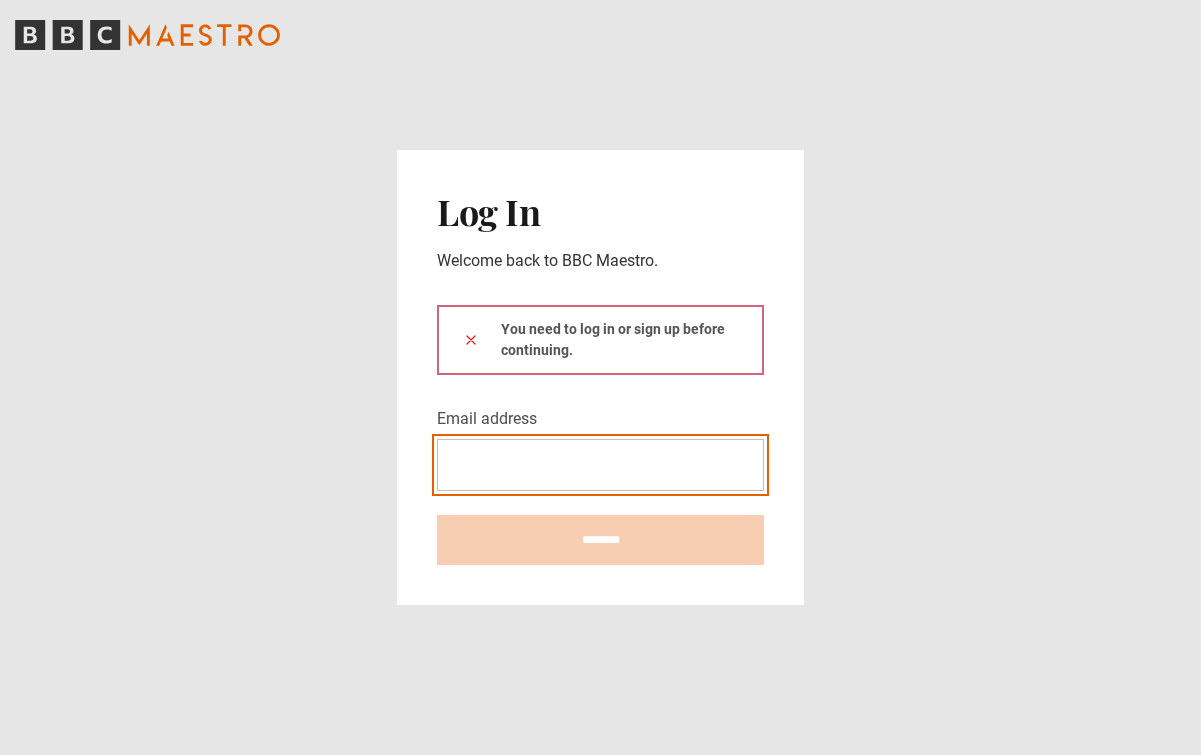 click on "Email address" at bounding box center (600, 465) 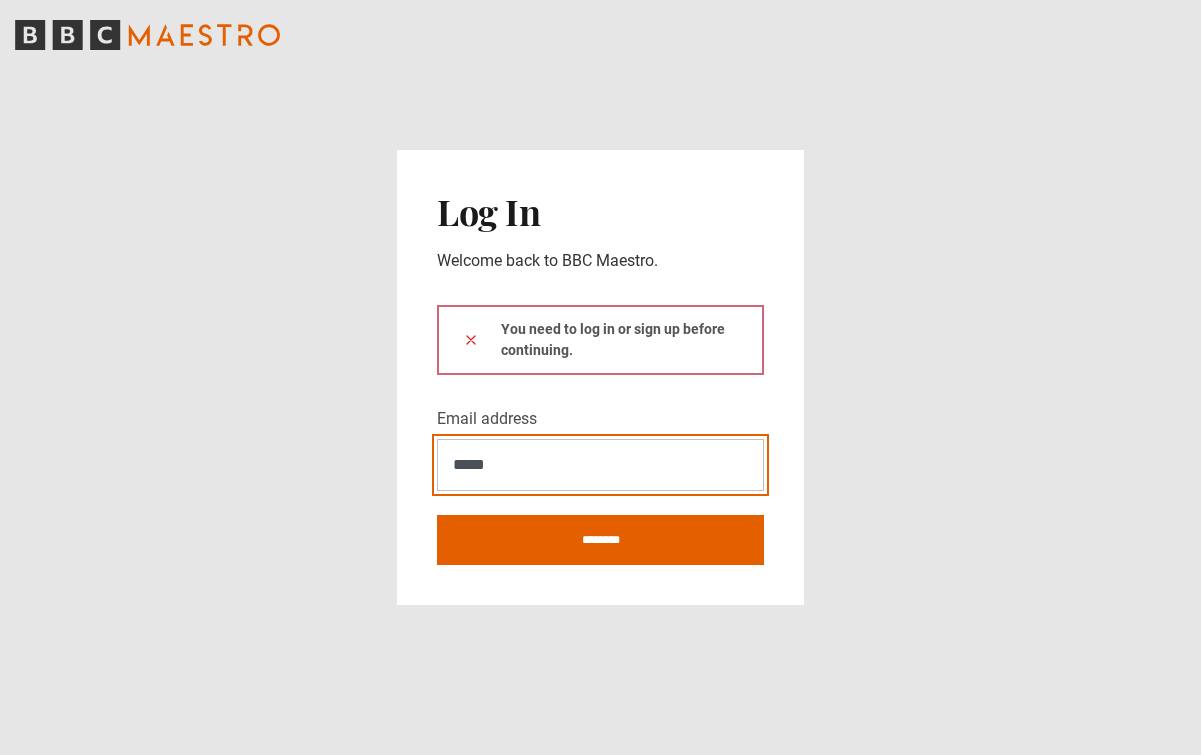 type on "**********" 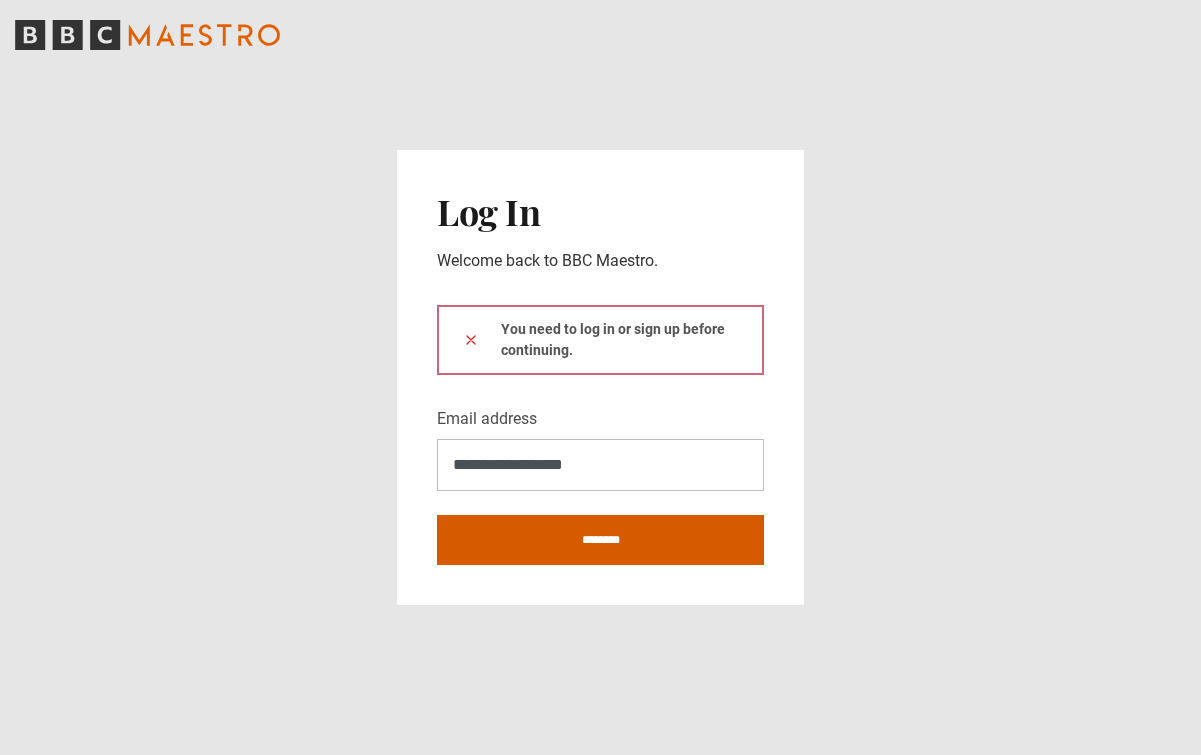click on "********" at bounding box center [600, 540] 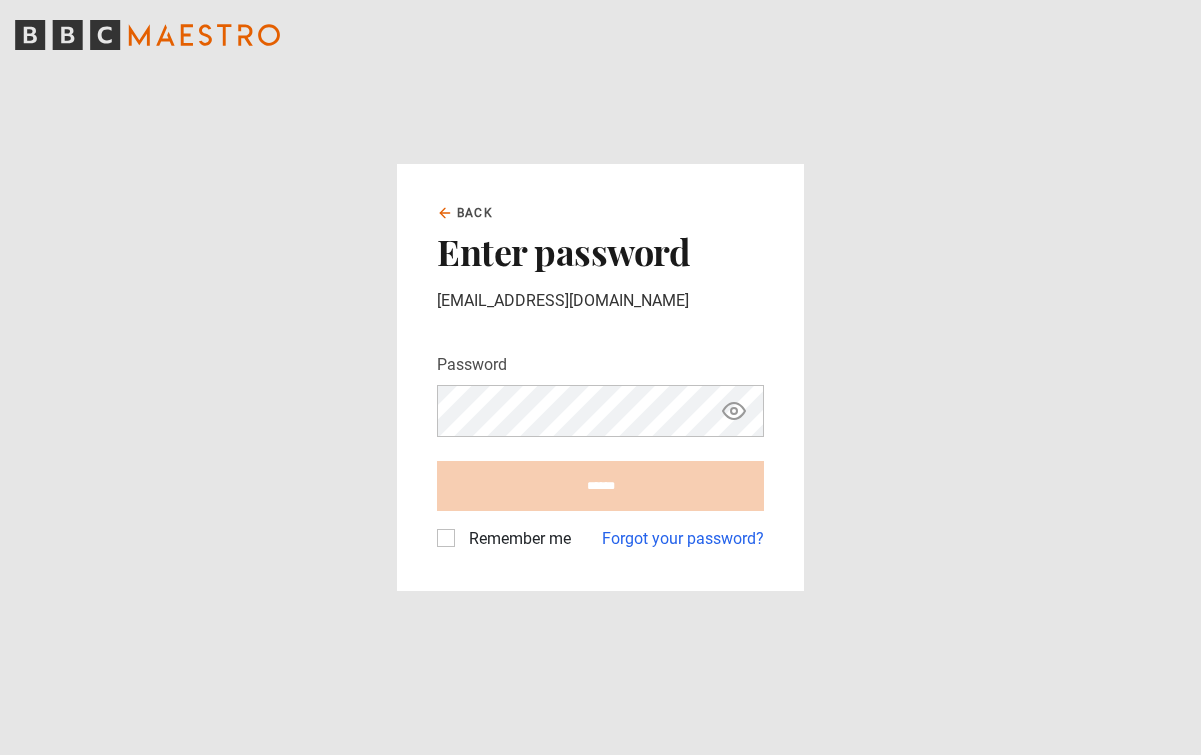 scroll, scrollTop: 0, scrollLeft: 0, axis: both 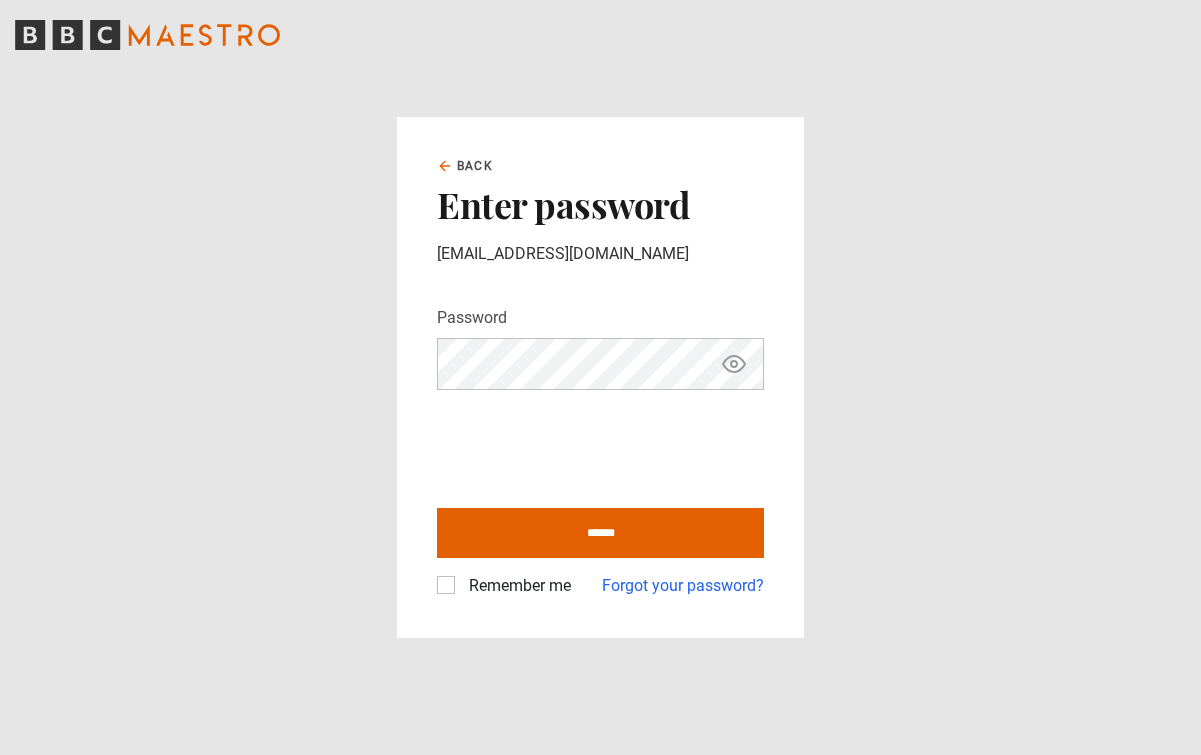 click on "Remember me" at bounding box center [516, 586] 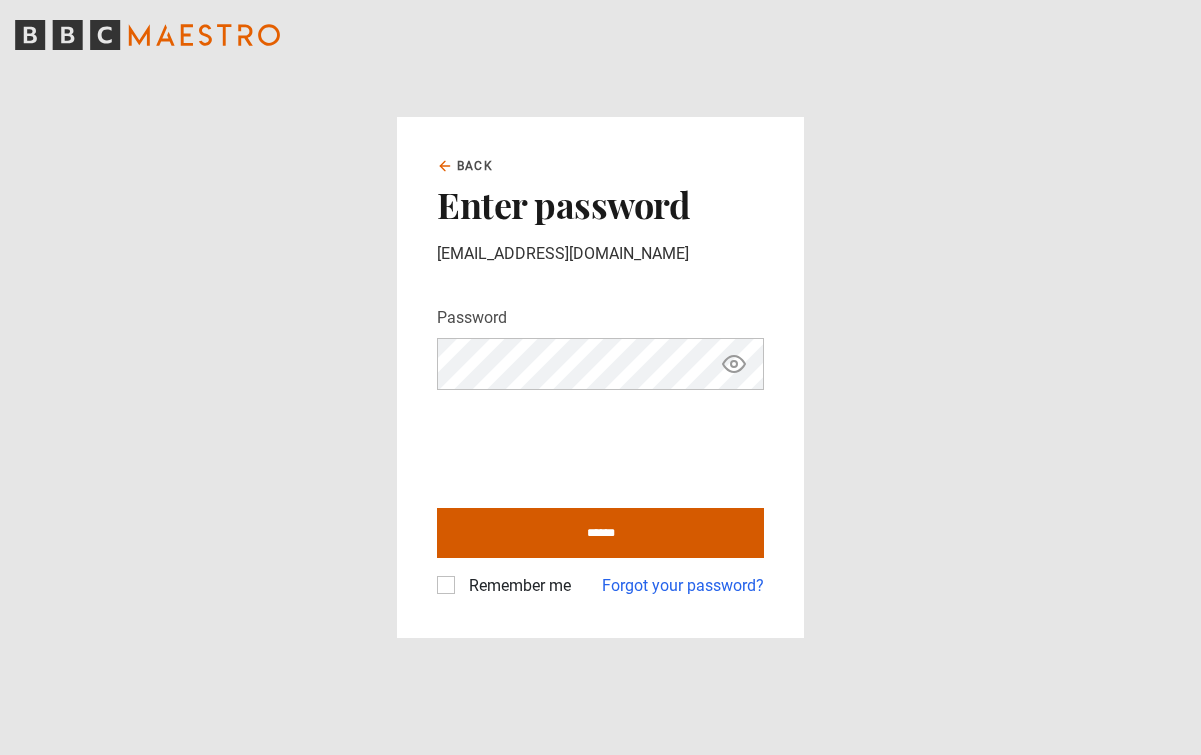 click on "******" at bounding box center (600, 533) 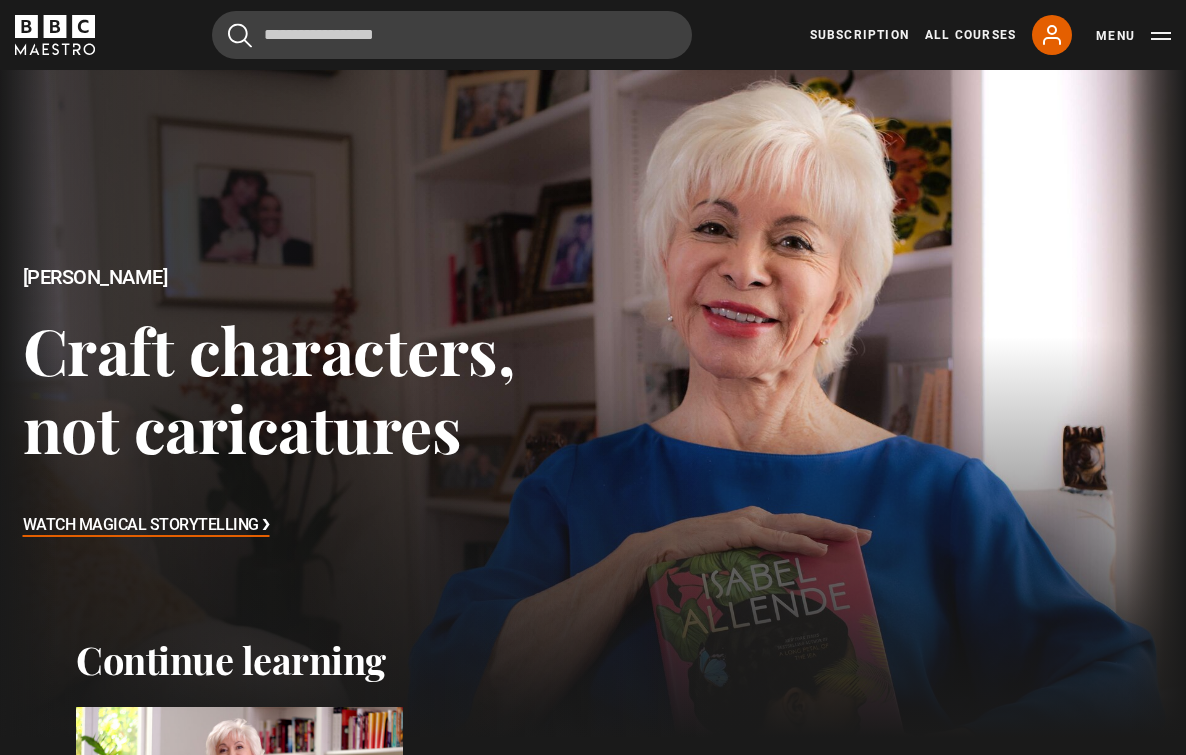 scroll, scrollTop: 0, scrollLeft: 0, axis: both 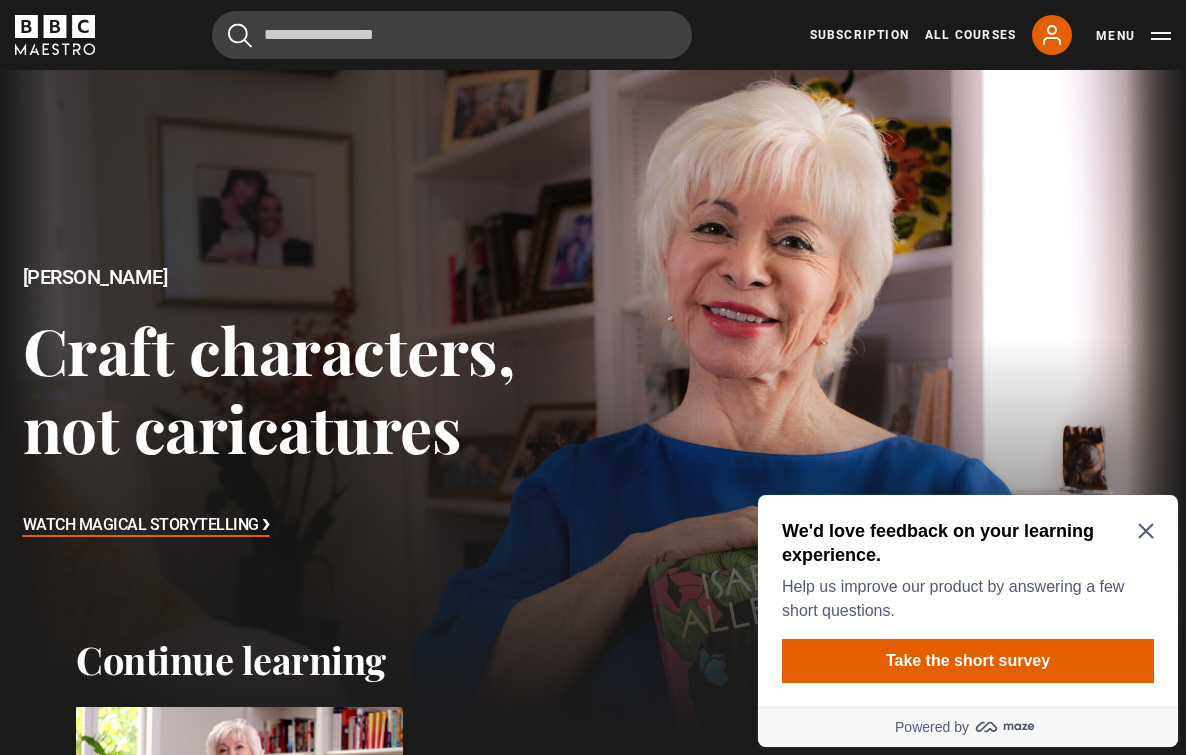click 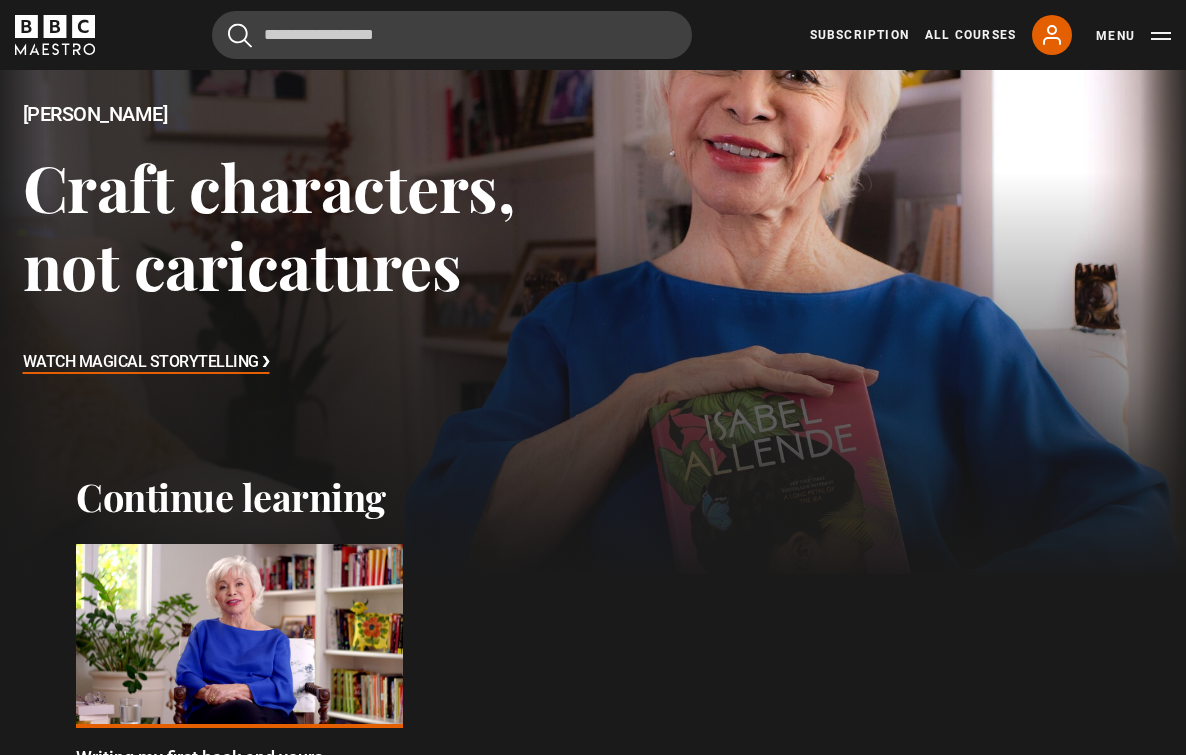 scroll, scrollTop: 172, scrollLeft: 0, axis: vertical 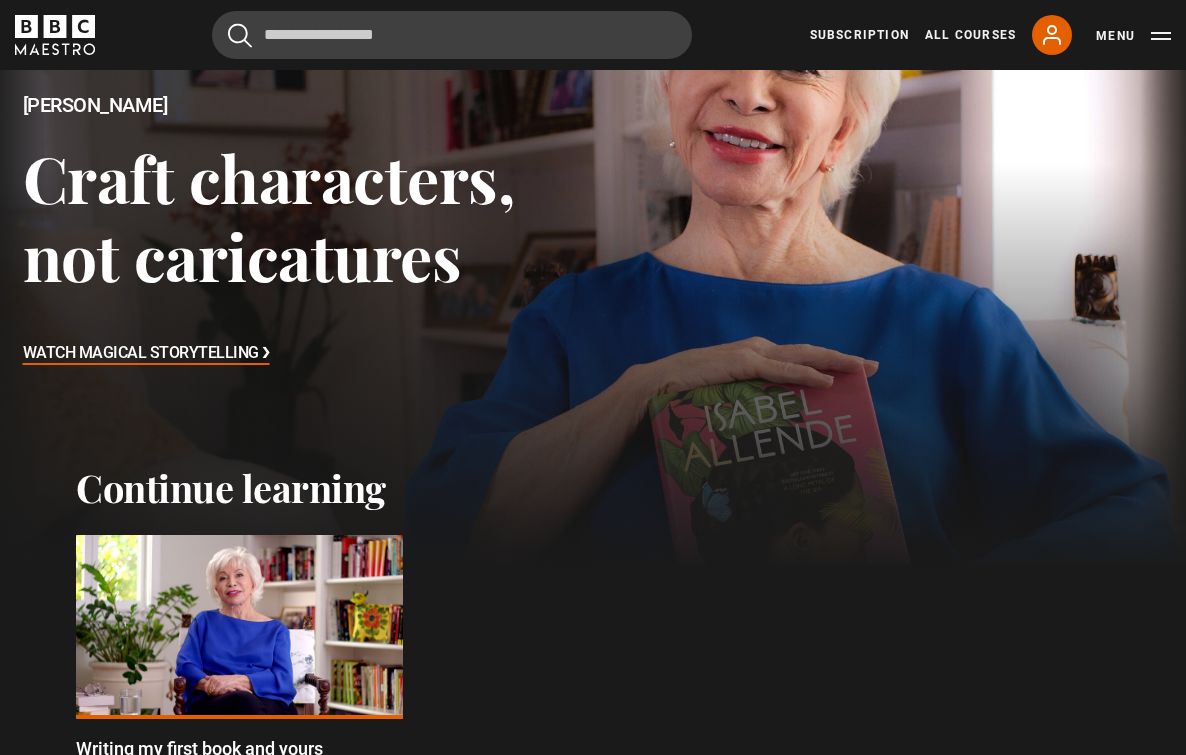 click on "Watch
Magical Storytelling ❯" at bounding box center [146, 354] 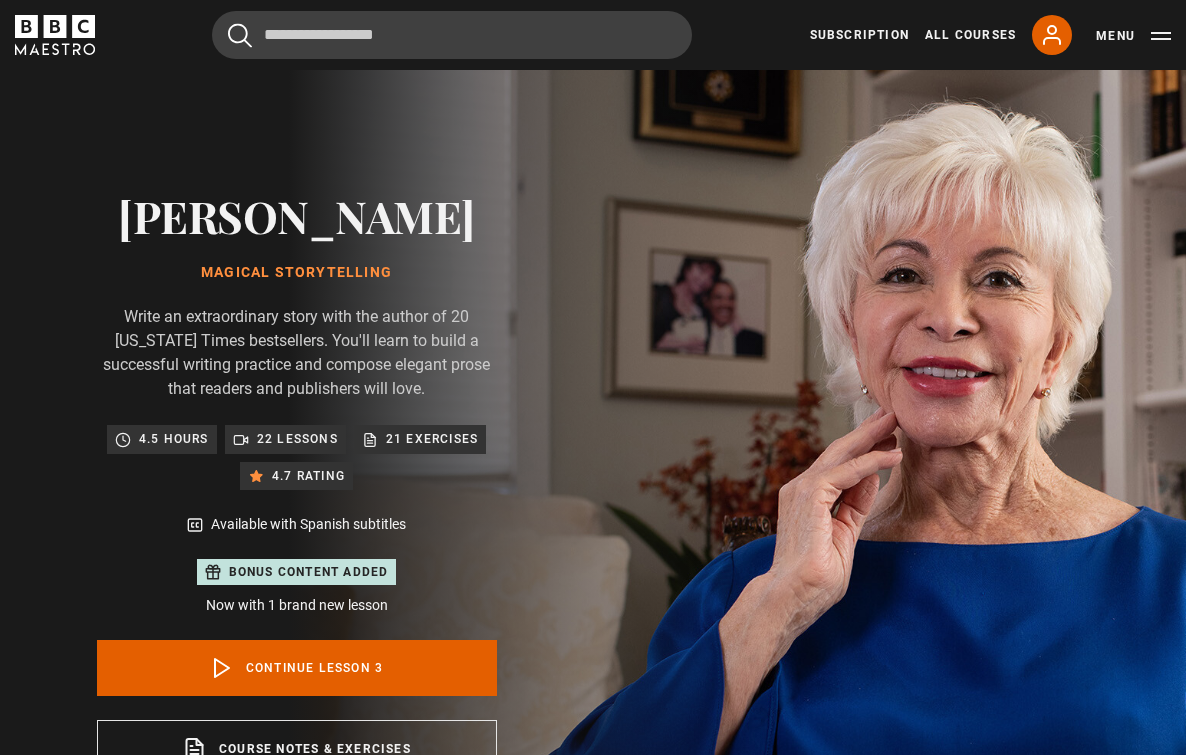 scroll, scrollTop: 977, scrollLeft: 0, axis: vertical 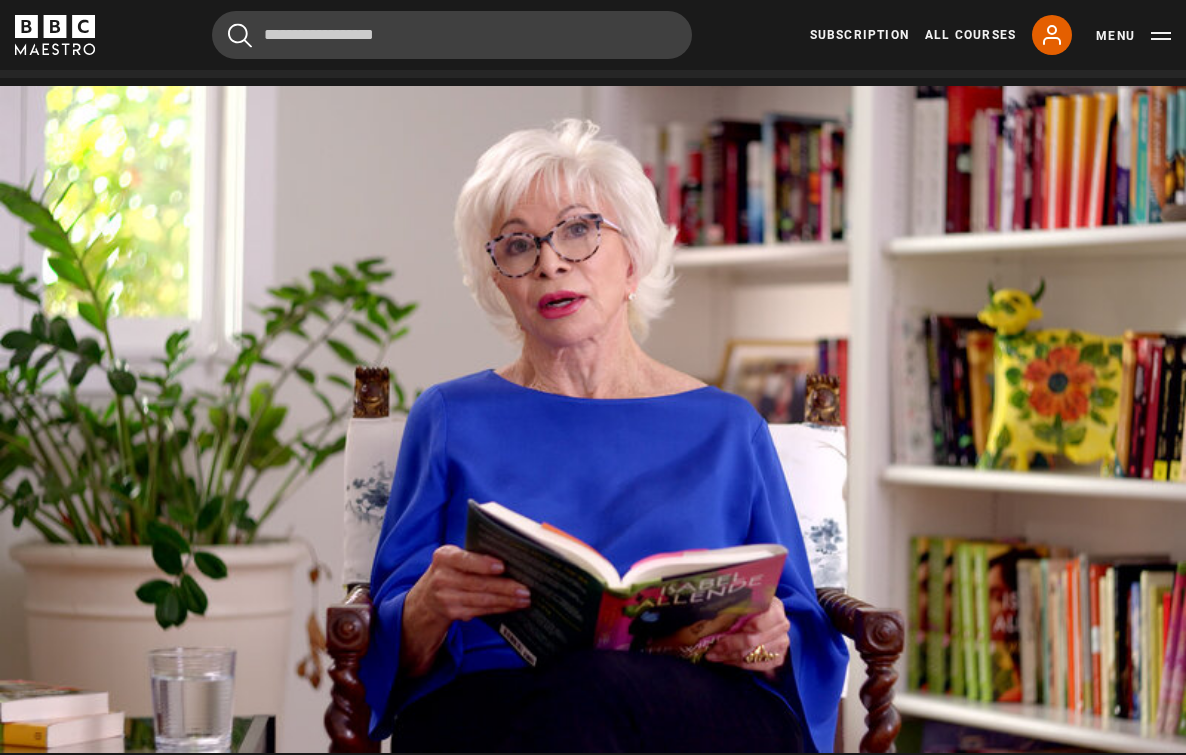 click on "Writing my first book and yours" at bounding box center (0, 0) 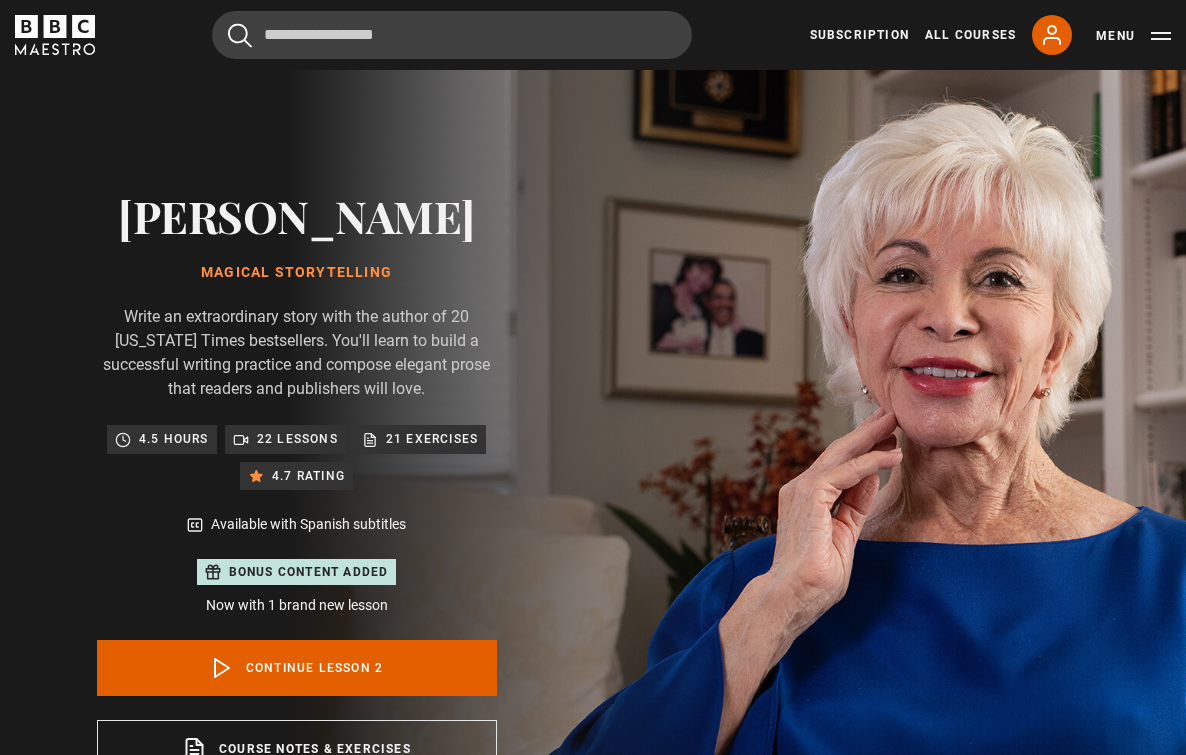 scroll, scrollTop: 977, scrollLeft: 0, axis: vertical 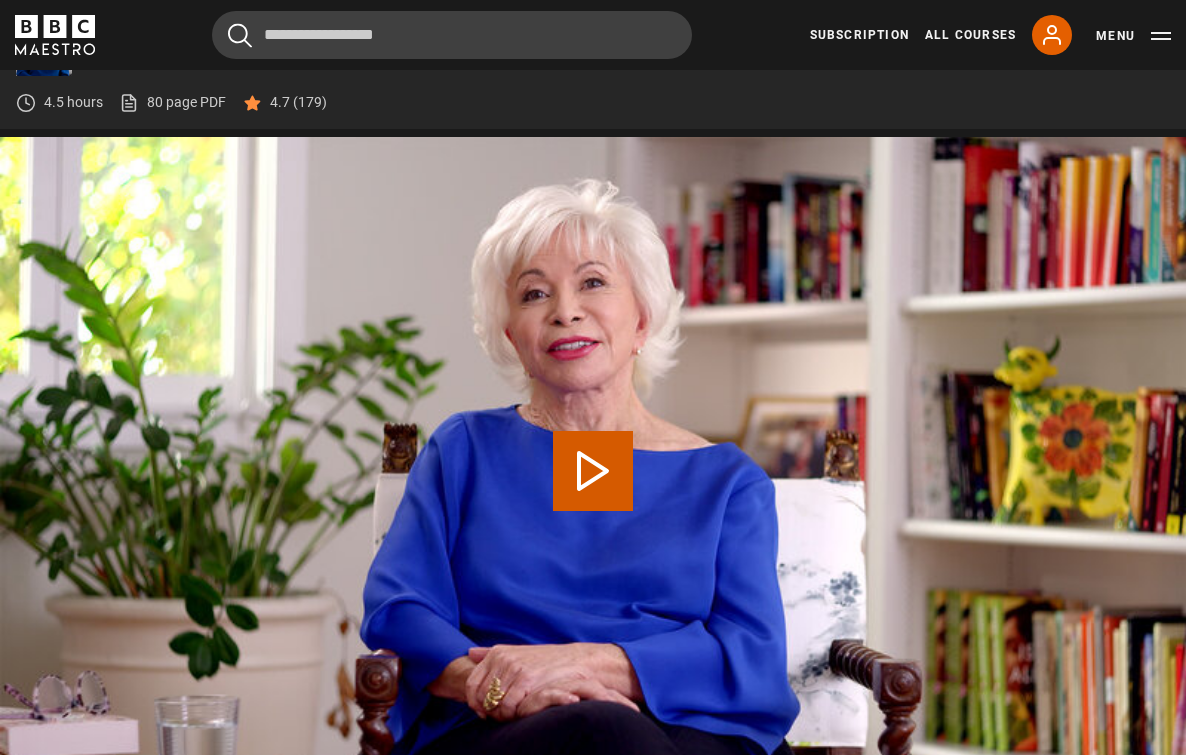 drag, startPoint x: 349, startPoint y: 328, endPoint x: 677, endPoint y: 323, distance: 328.03812 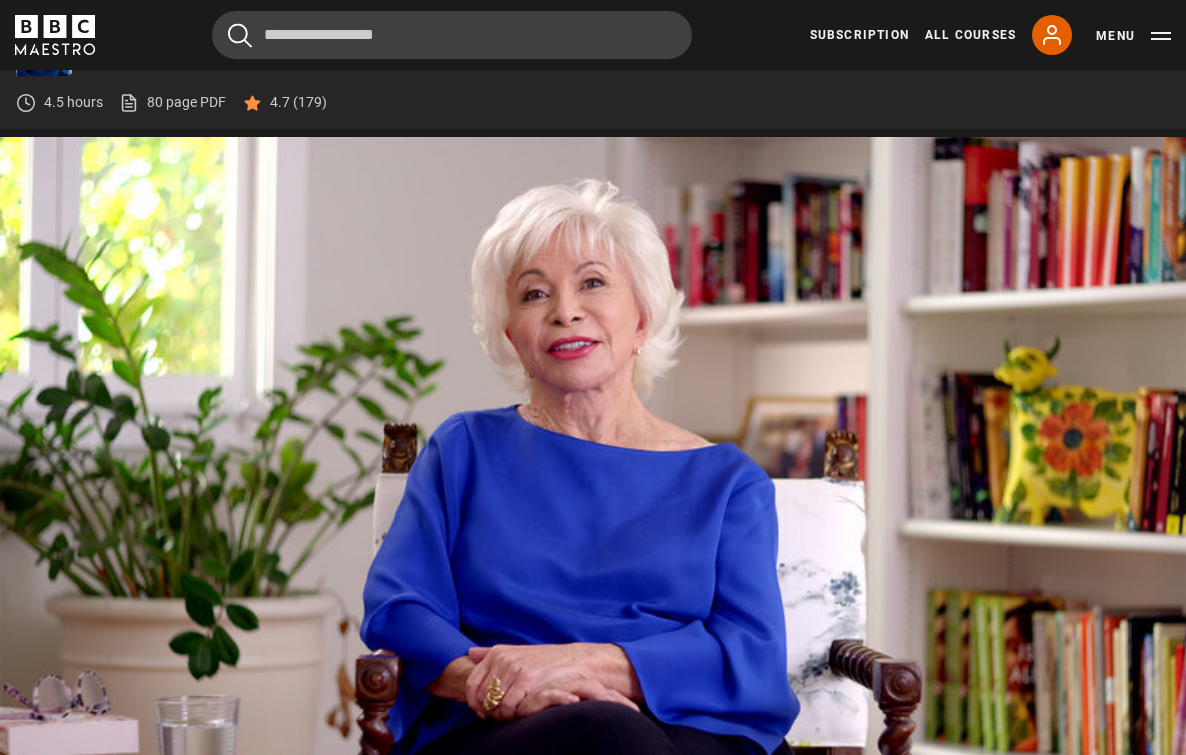 type 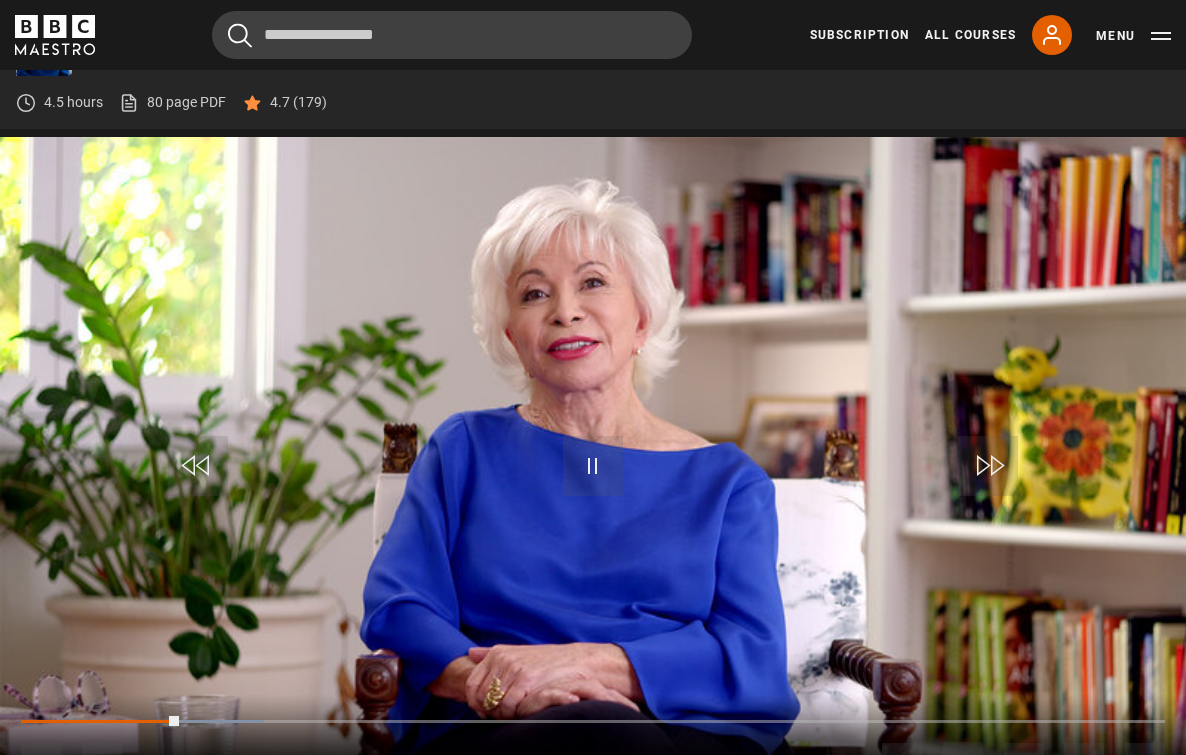 click on "Magical Storytelling
[PERSON_NAME]
4.5 hours
80 page PDF
(opens in new tab)
4.7 (179)
Video Player is loading. Play Lesson Writing my first book and yours 10s Skip Back 10 seconds Pause 10s Skip Forward 10 seconds Loaded :  21.28% 07:51 01:57 Pause Mute Current Time  1:57 - Duration  14:06
[PERSON_NAME]
Lesson 2
Writing my first book and yours
1x Playback Rate 2x 1.5x 1x , selected 0.5x auto Quality" at bounding box center [593, 755] 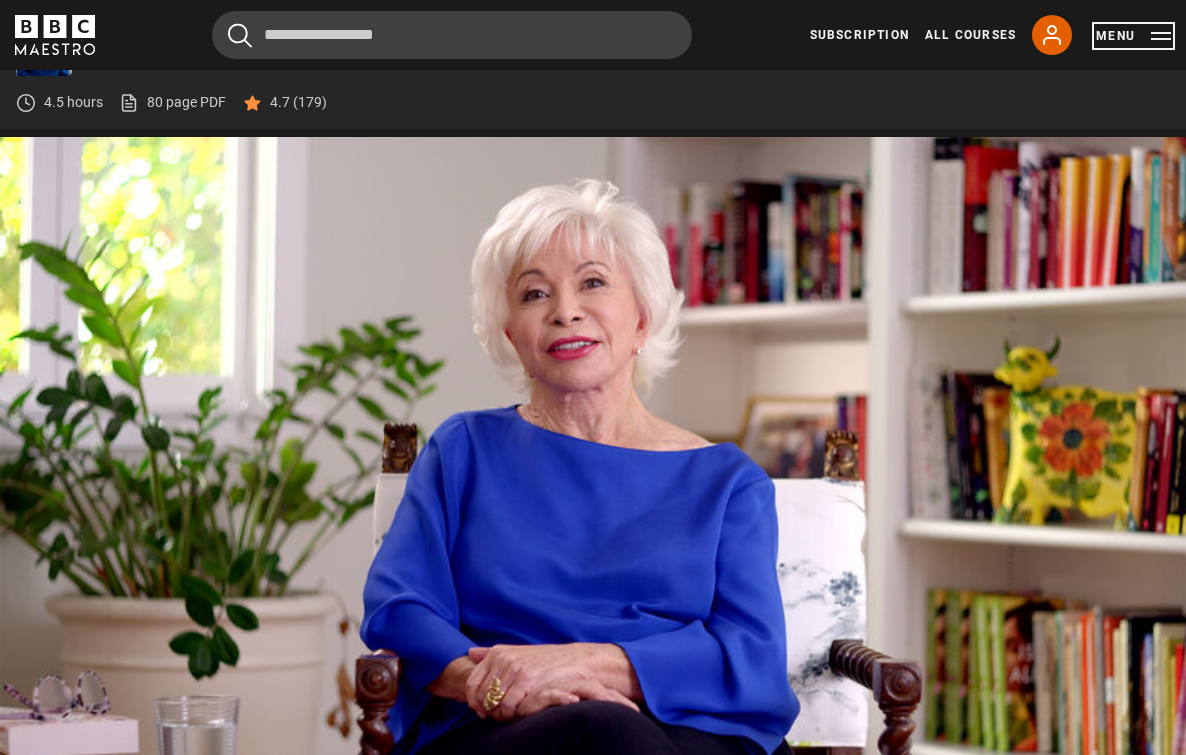 click on "Menu" at bounding box center [1133, 36] 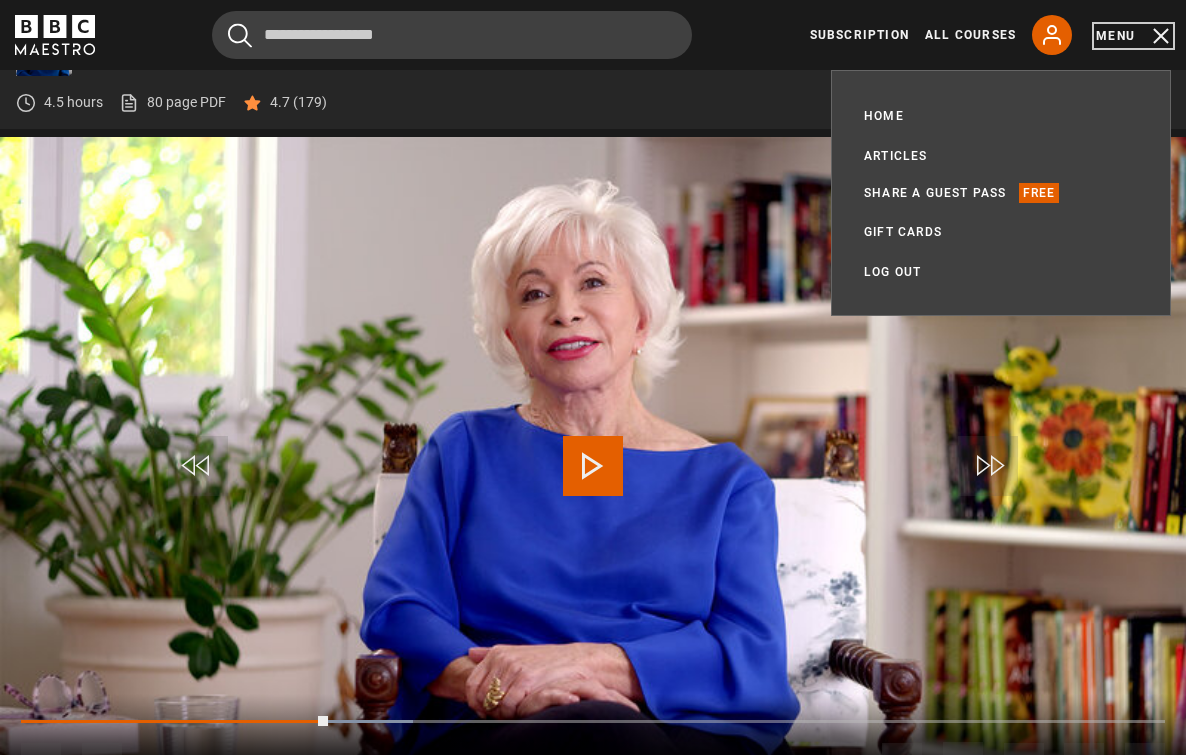 click on "Menu" at bounding box center [1133, 36] 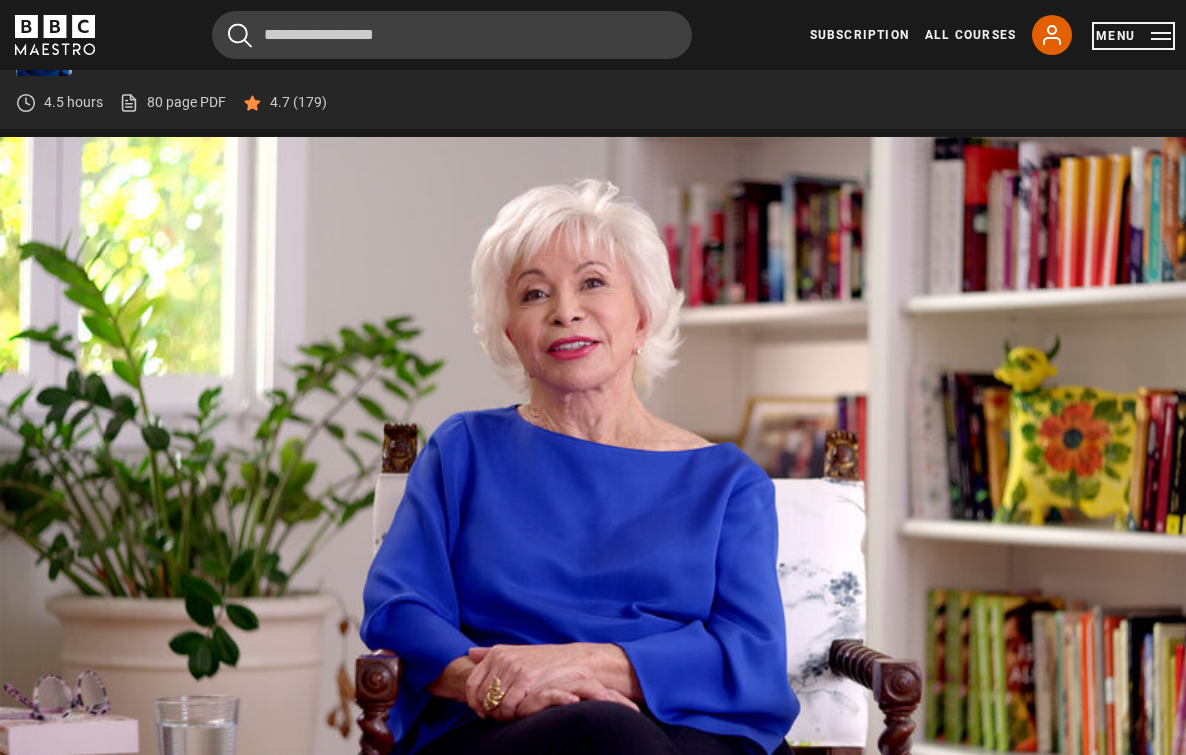 scroll, scrollTop: 0, scrollLeft: 0, axis: both 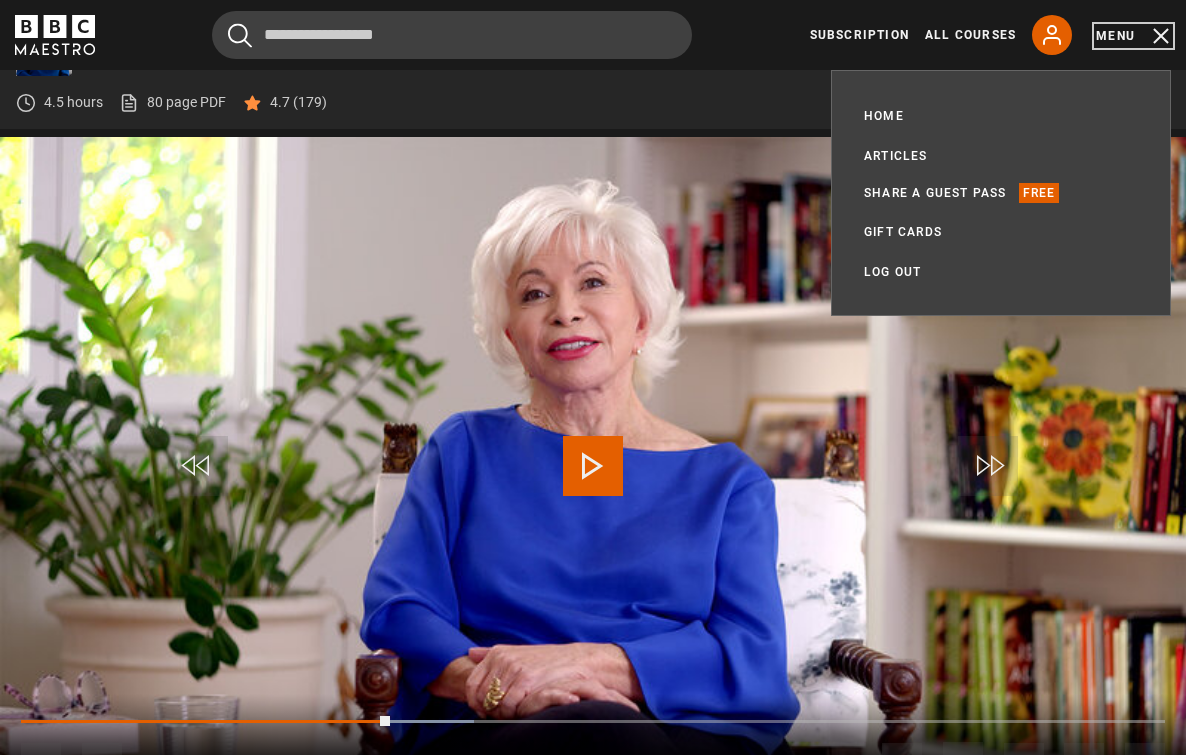 click on "Menu" at bounding box center [1133, 36] 